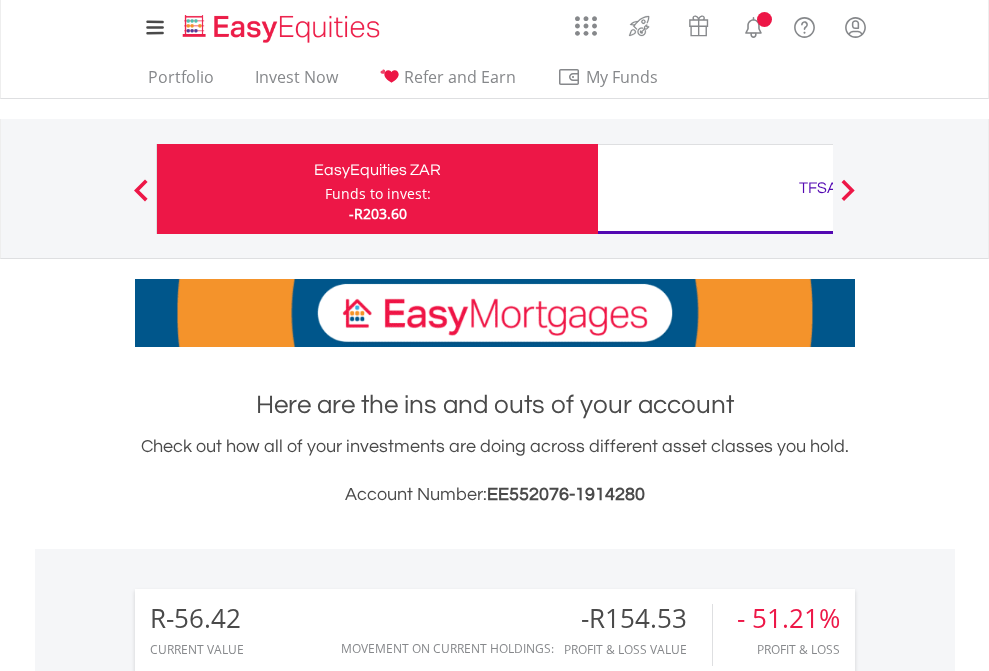 scroll, scrollTop: 0, scrollLeft: 0, axis: both 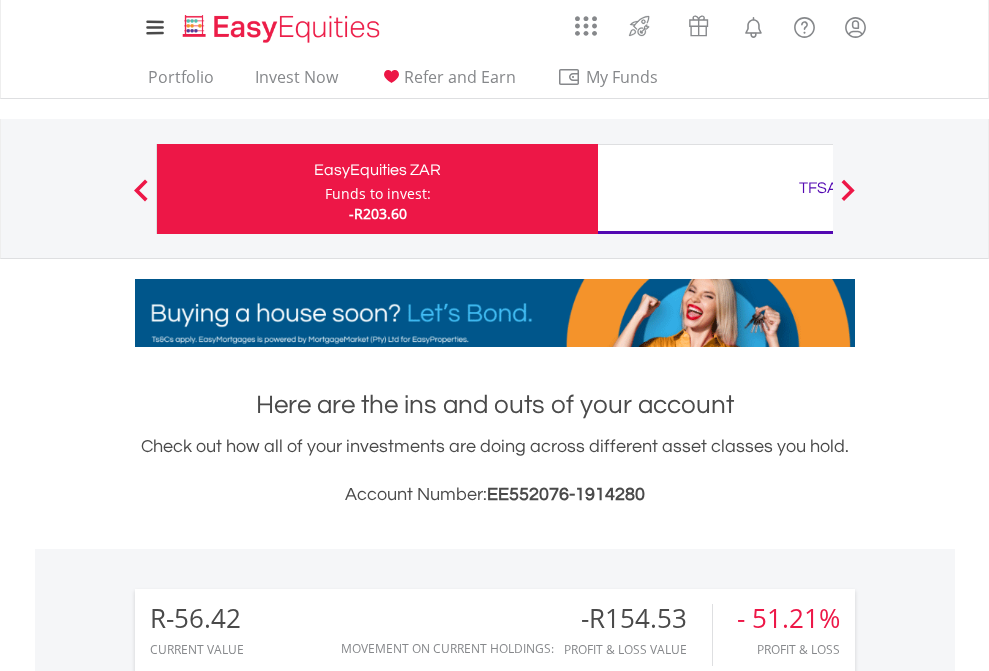 click on "Funds to invest:" at bounding box center (378, 194) 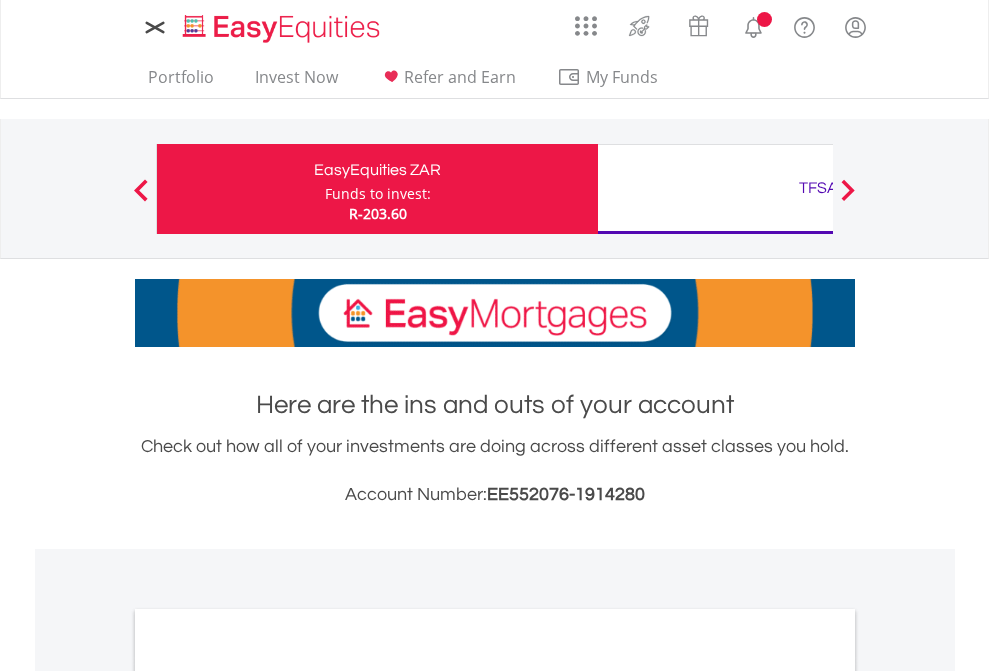 scroll, scrollTop: 0, scrollLeft: 0, axis: both 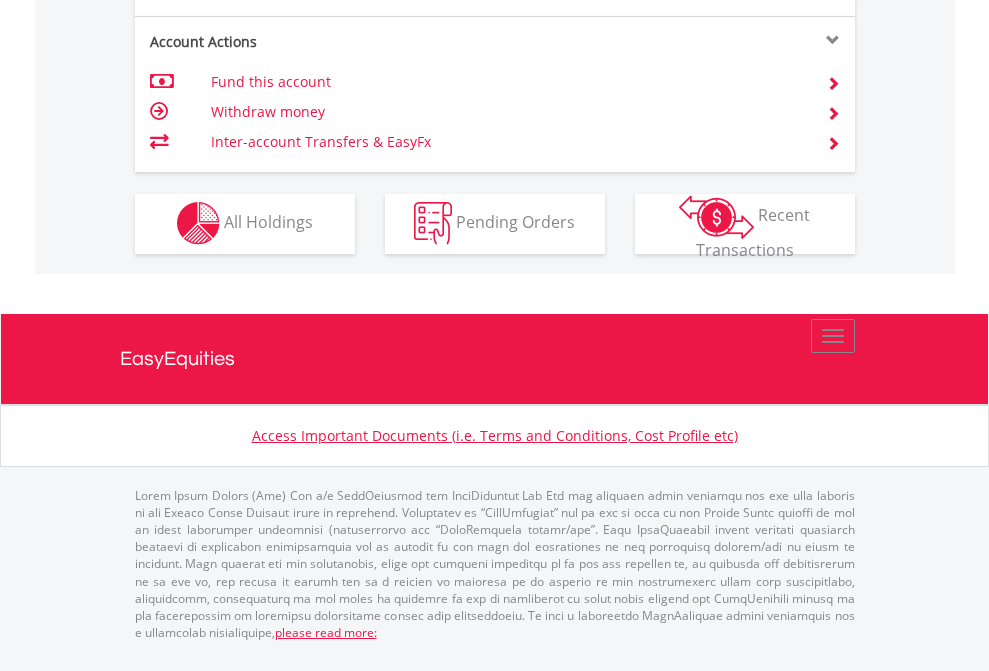 click on "Investment types" at bounding box center [706, -337] 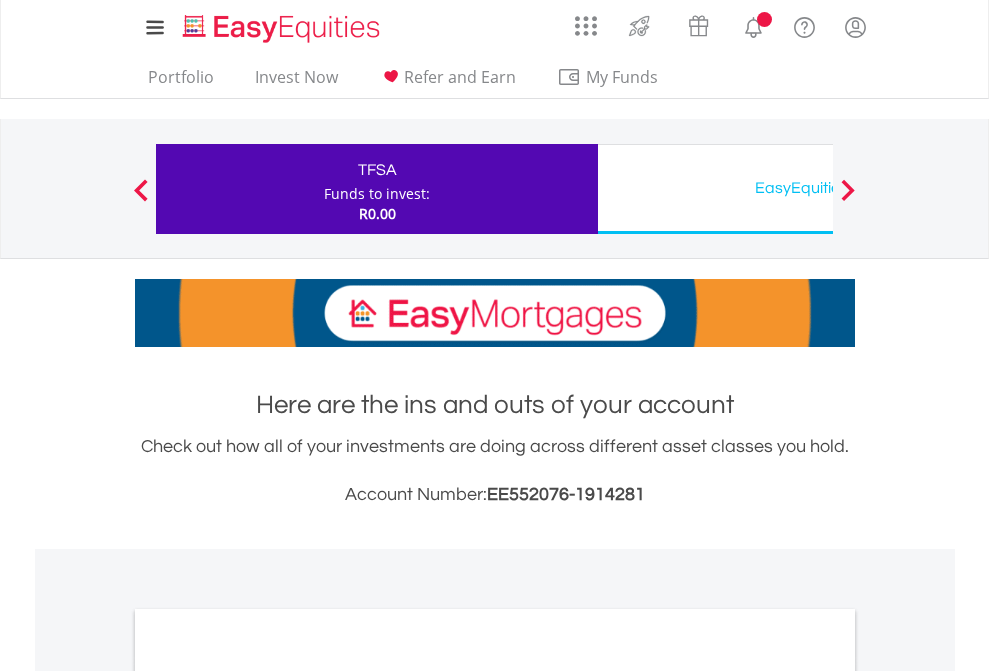 scroll, scrollTop: 0, scrollLeft: 0, axis: both 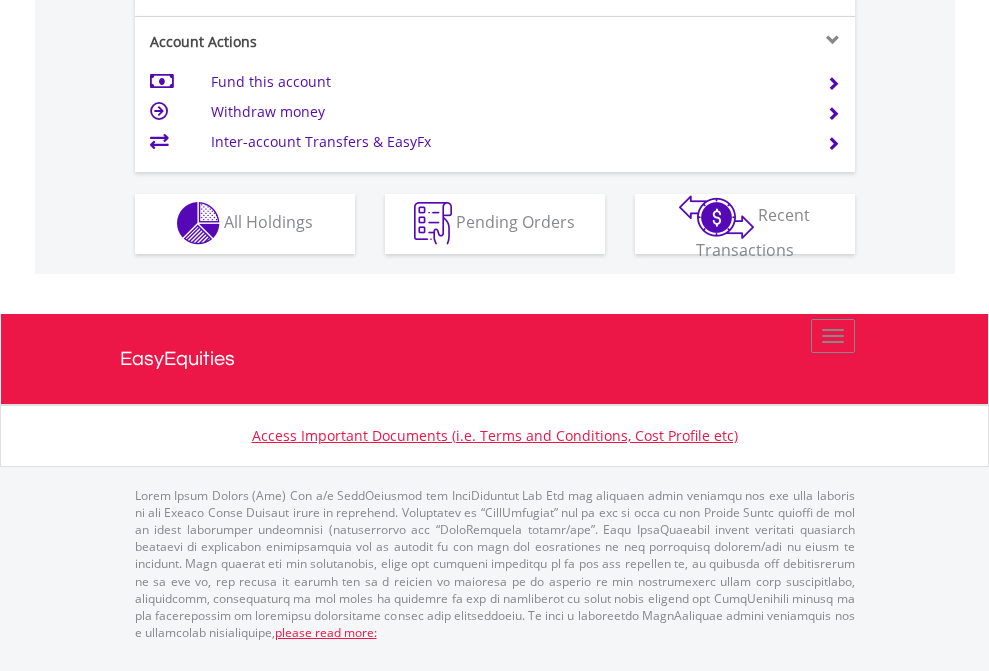 click on "Investment types" at bounding box center (706, -353) 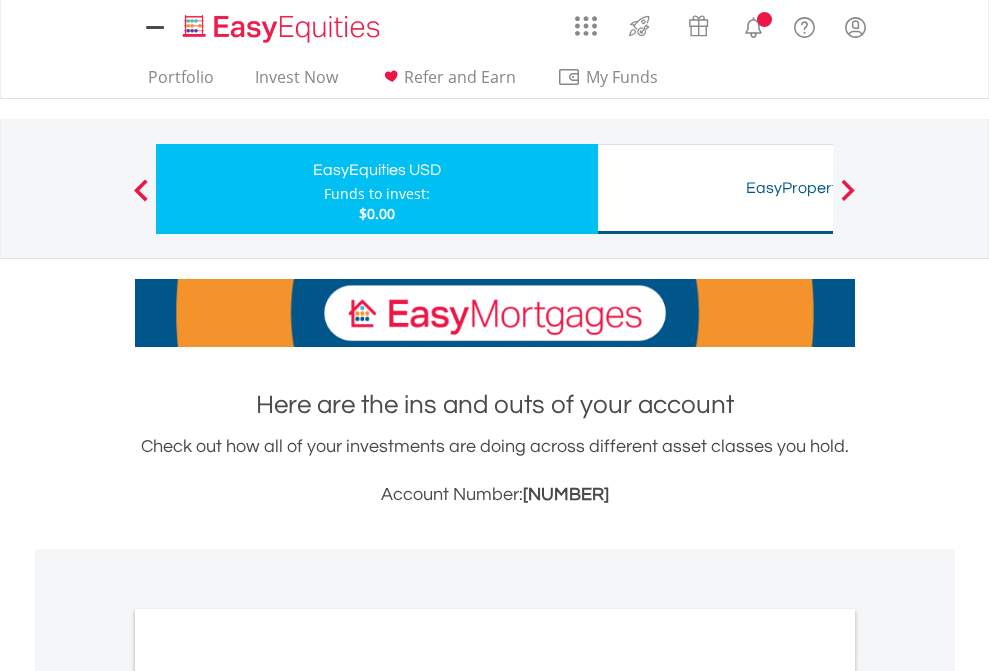 scroll, scrollTop: 0, scrollLeft: 0, axis: both 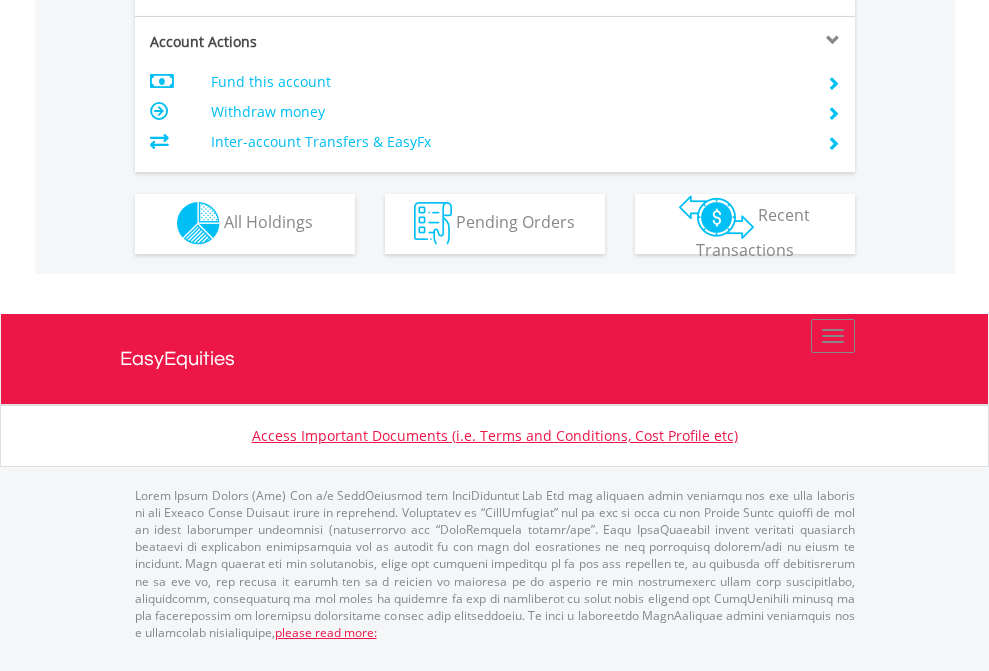 click on "Investment types" at bounding box center [706, -353] 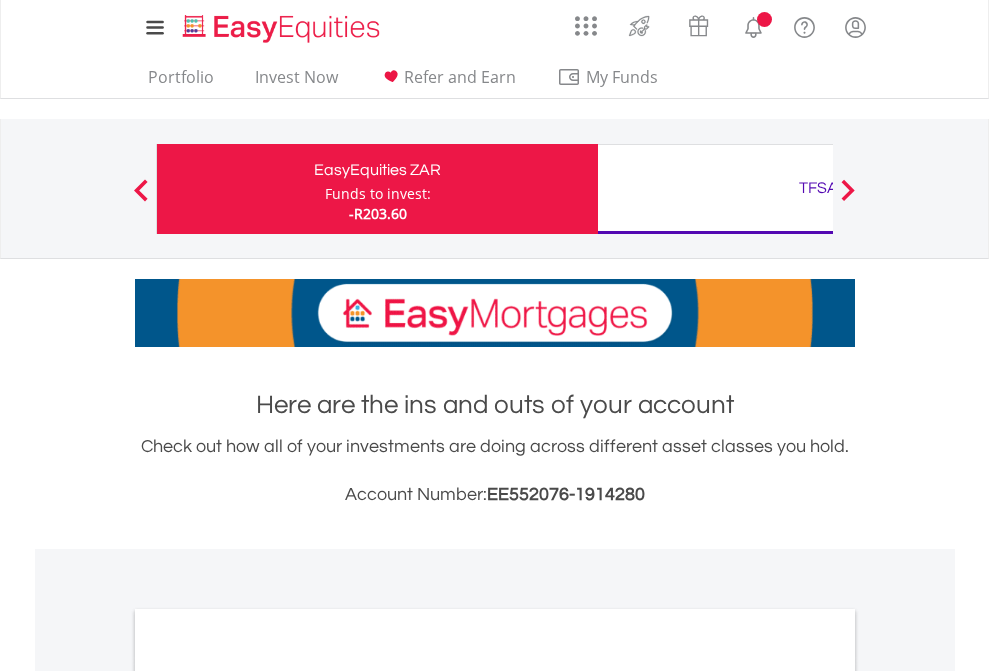 scroll, scrollTop: 1202, scrollLeft: 0, axis: vertical 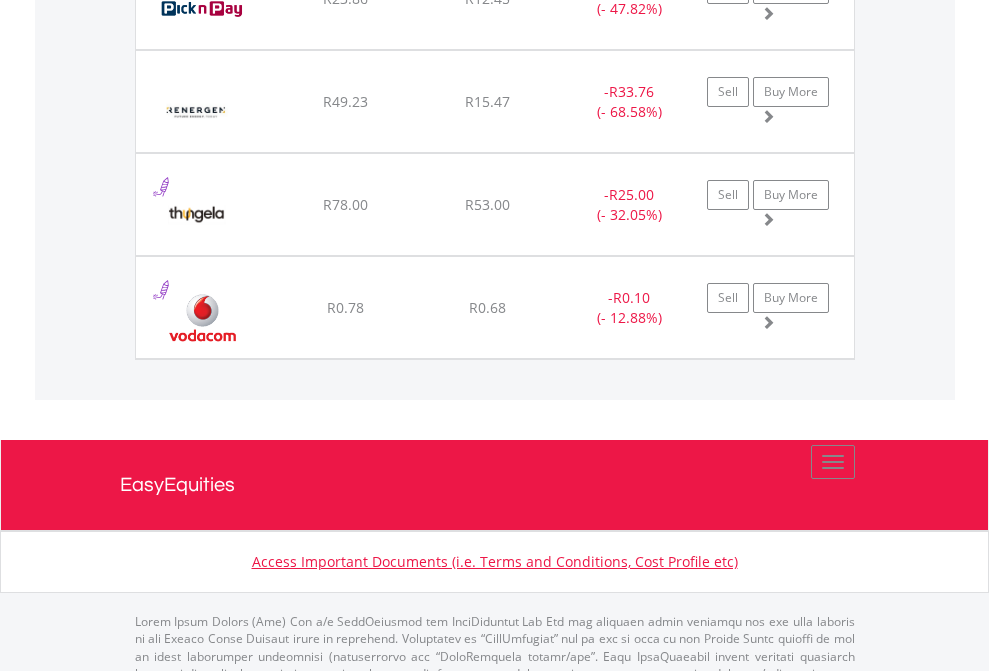 click on "TFSA" at bounding box center [818, -2036] 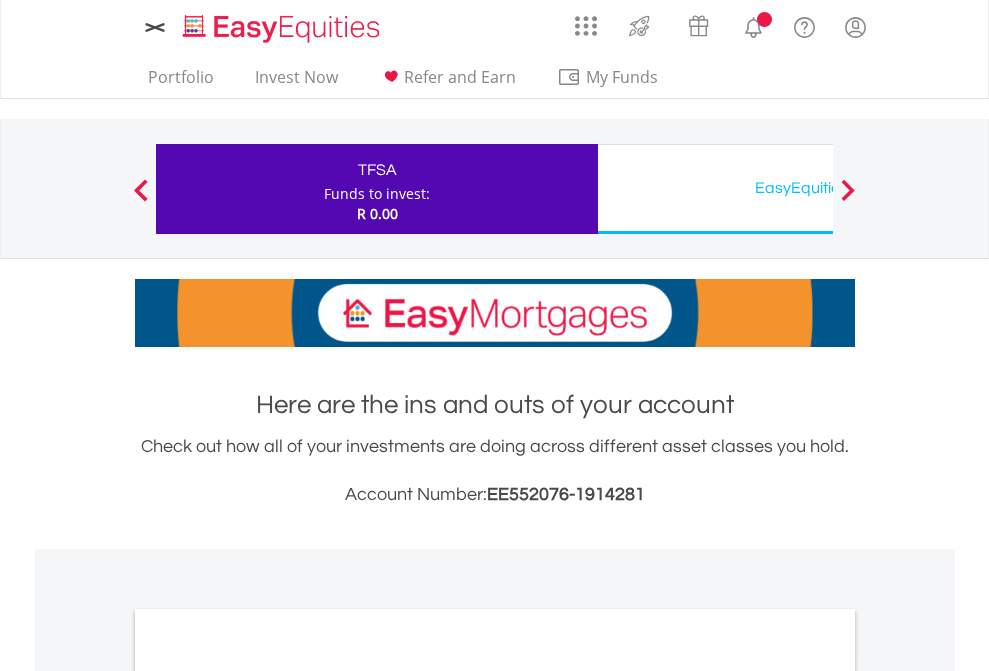 scroll, scrollTop: 1202, scrollLeft: 0, axis: vertical 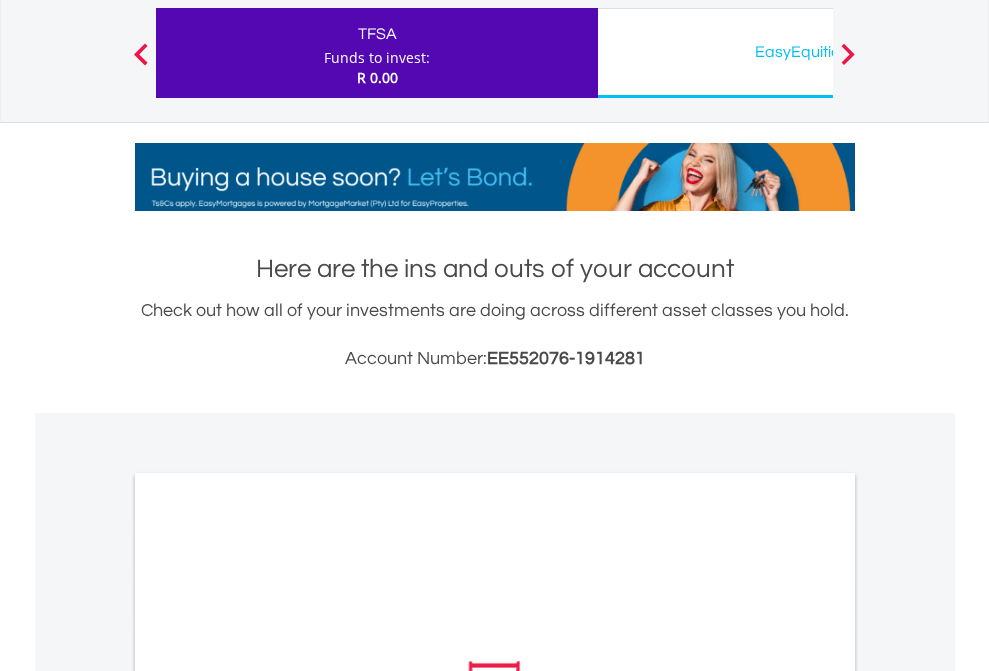 click on "All Holdings" at bounding box center (268, 960) 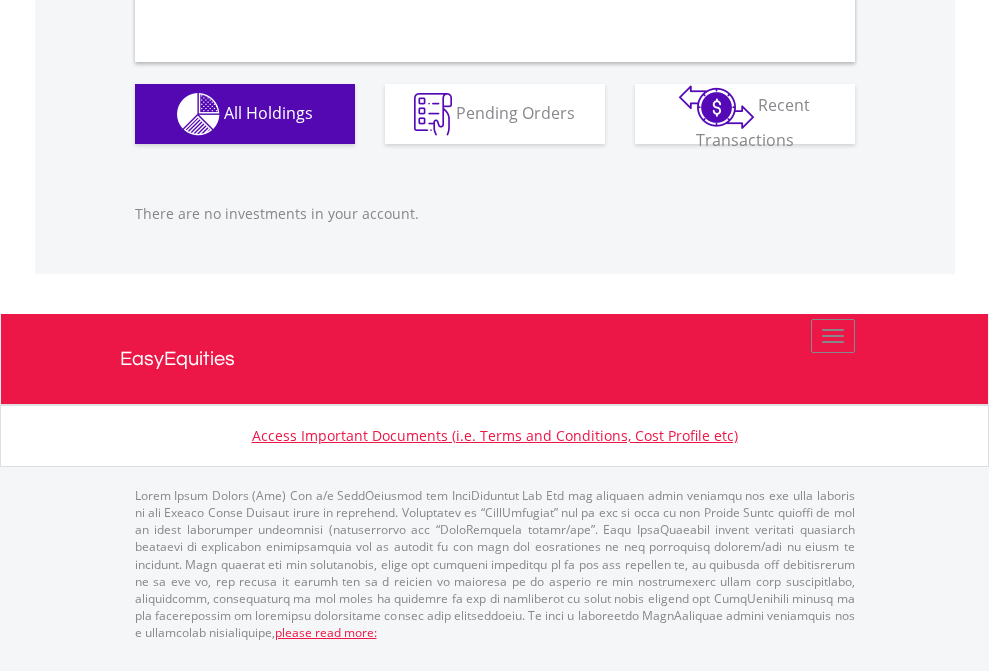 scroll, scrollTop: 1980, scrollLeft: 0, axis: vertical 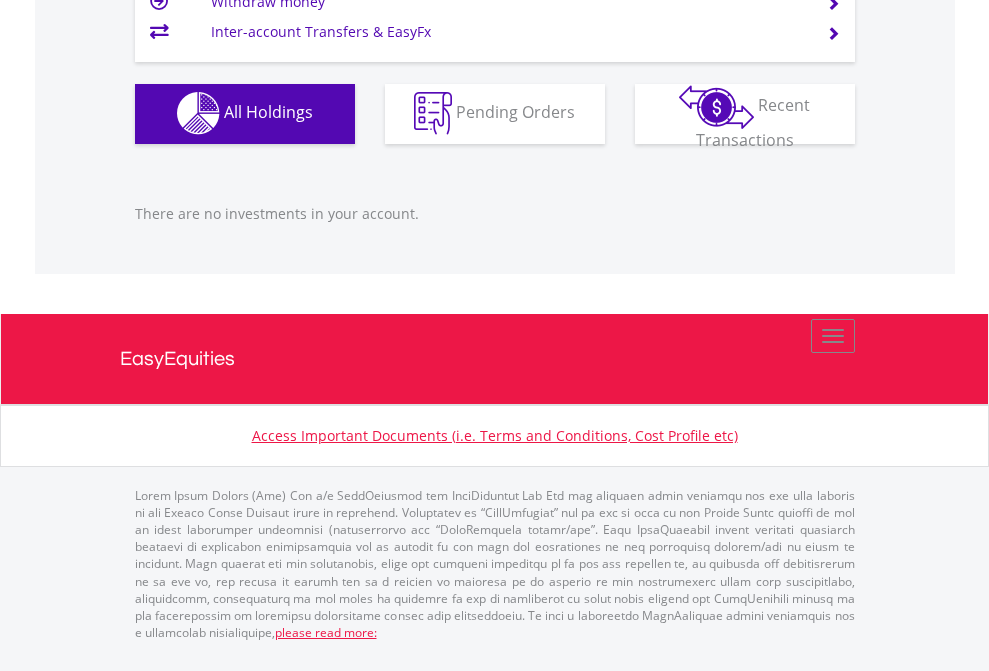 click on "EasyEquities USD" at bounding box center [818, -1142] 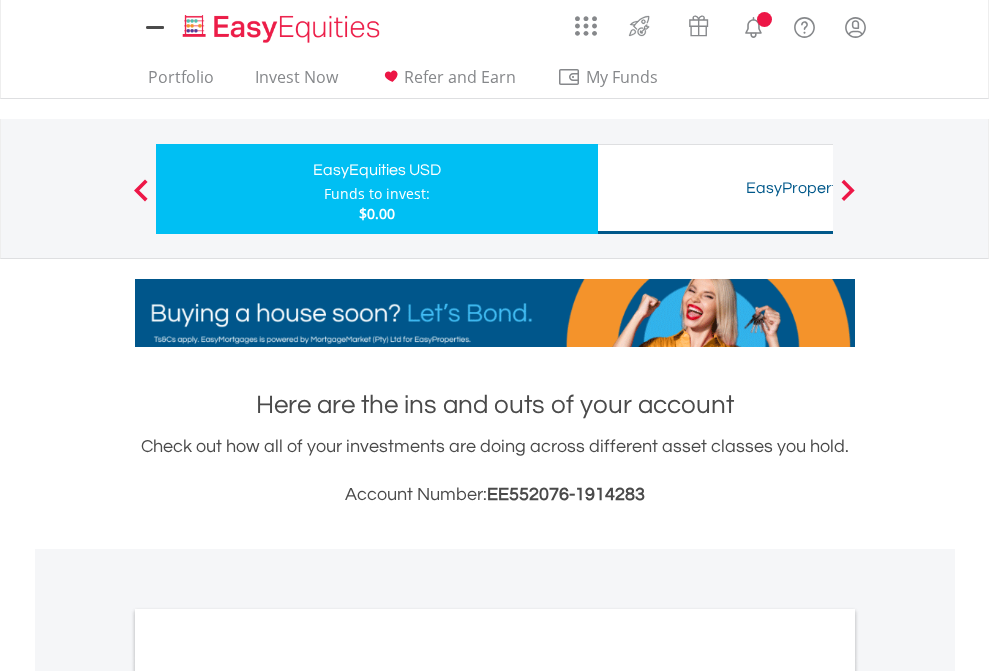 scroll, scrollTop: 0, scrollLeft: 0, axis: both 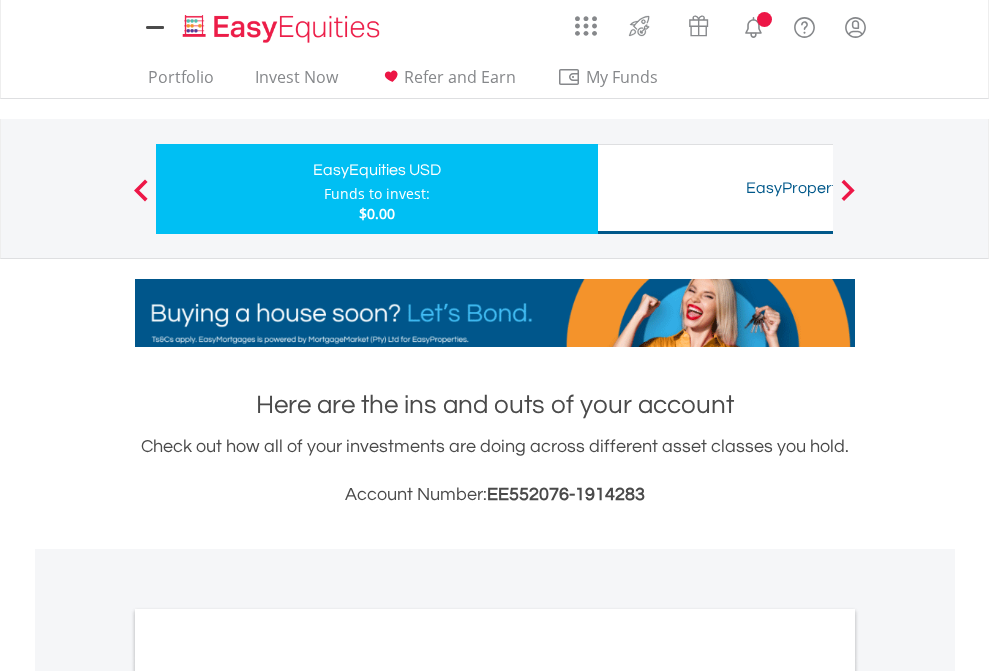 click on "All Holdings" at bounding box center (268, 1096) 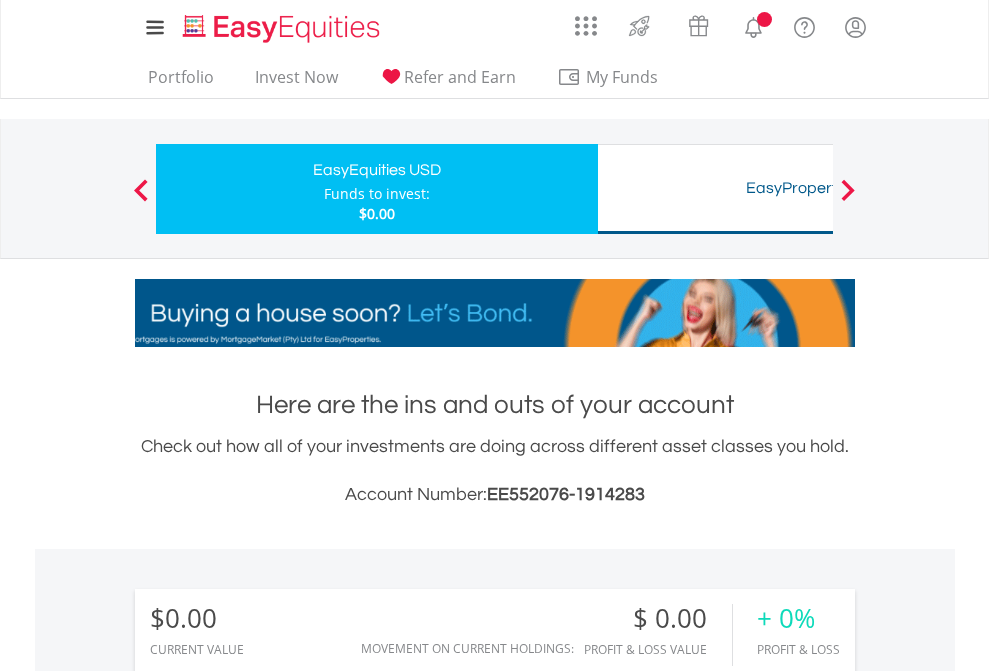 scroll, scrollTop: 1486, scrollLeft: 0, axis: vertical 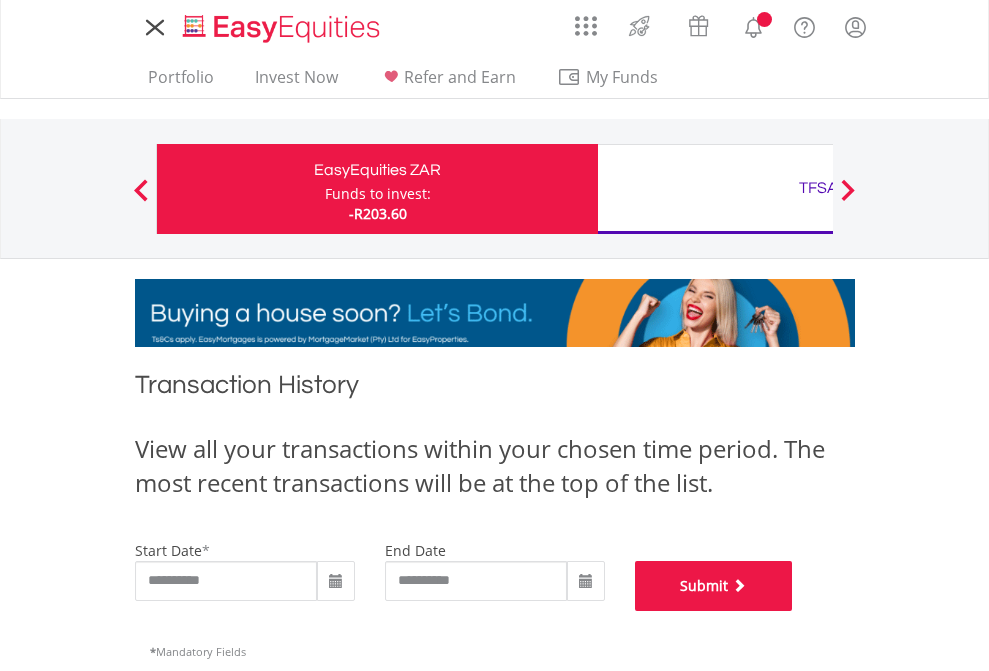 click on "Submit" at bounding box center (714, 586) 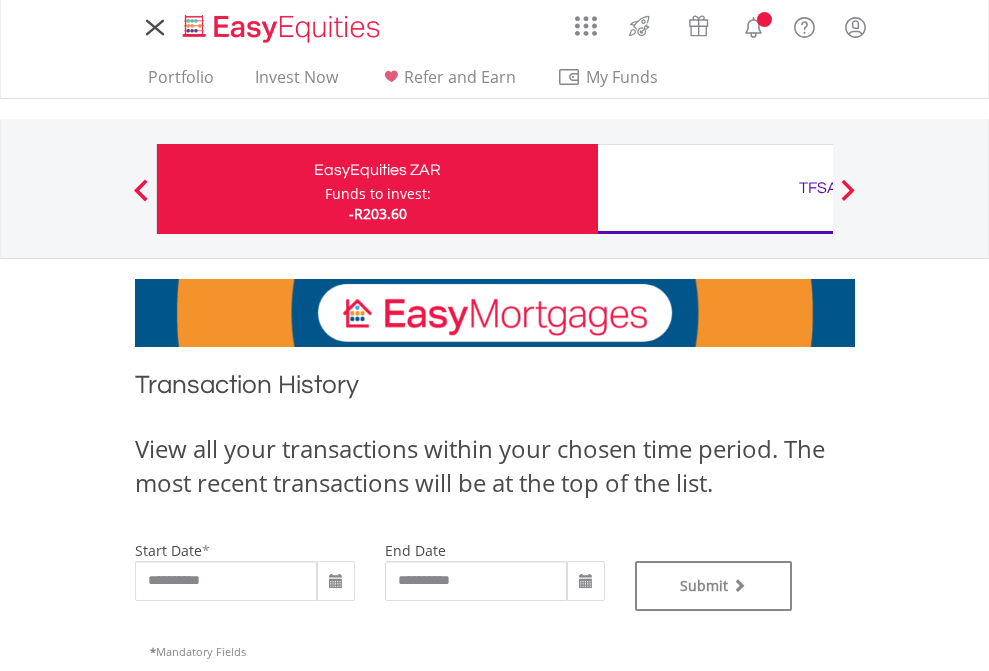 scroll, scrollTop: 0, scrollLeft: 0, axis: both 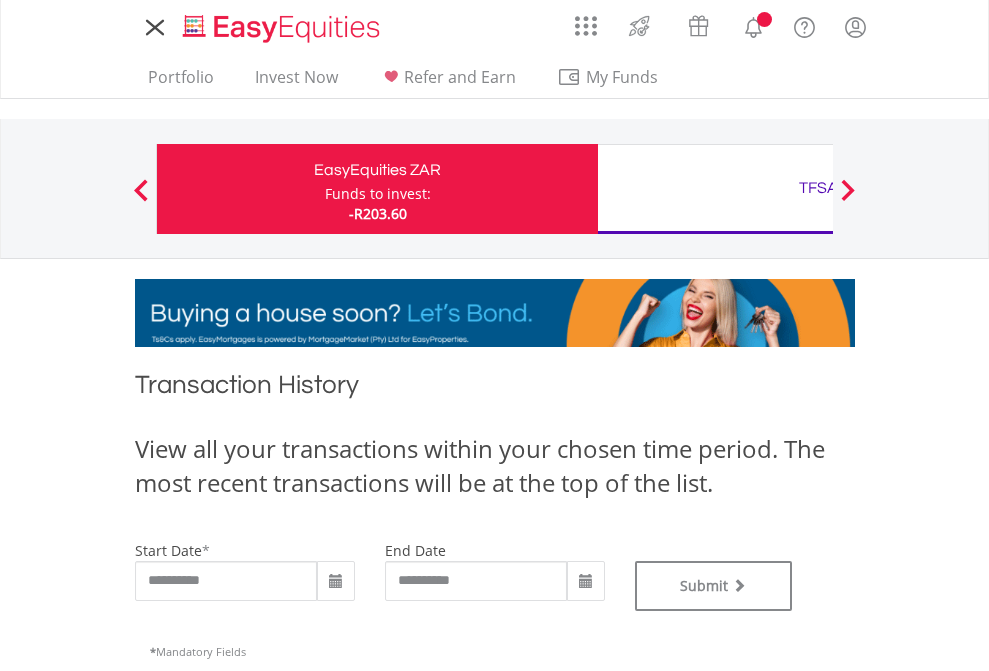 click on "TFSA" at bounding box center [818, 188] 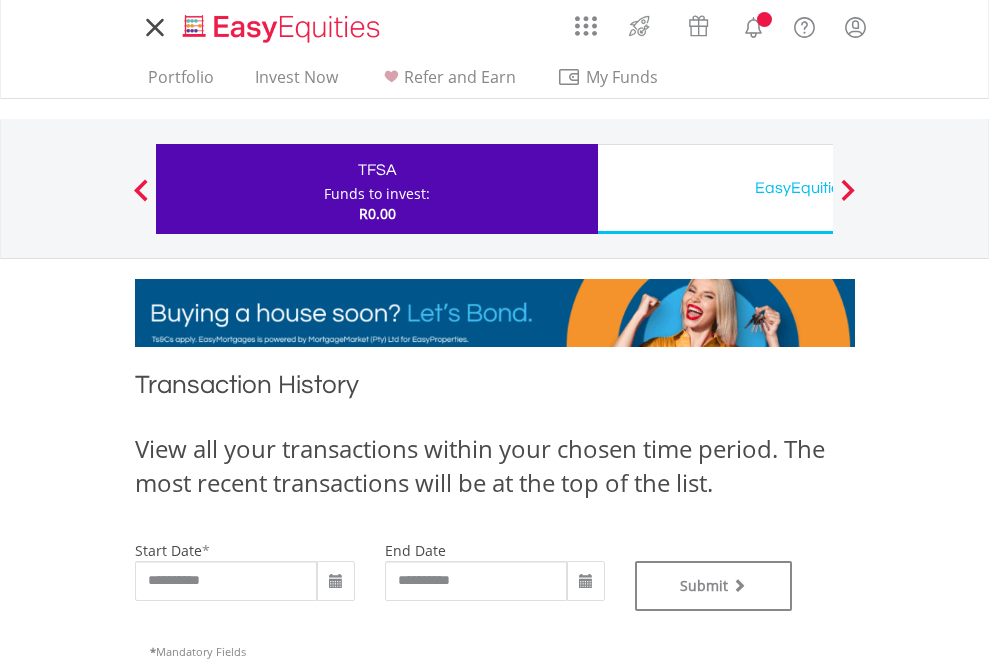 scroll, scrollTop: 0, scrollLeft: 0, axis: both 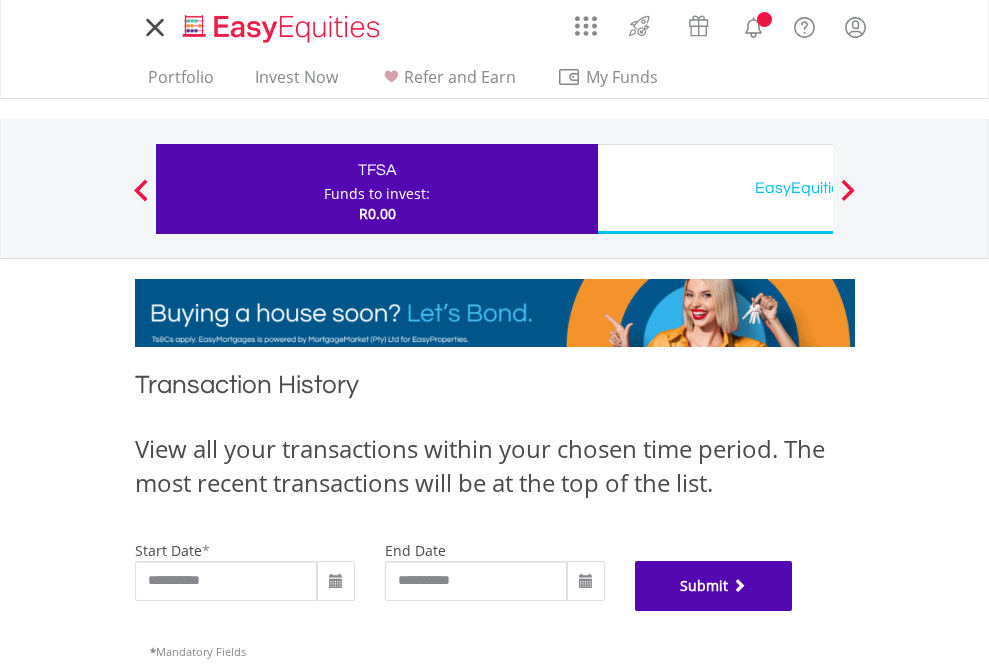 click on "Submit" at bounding box center (714, 586) 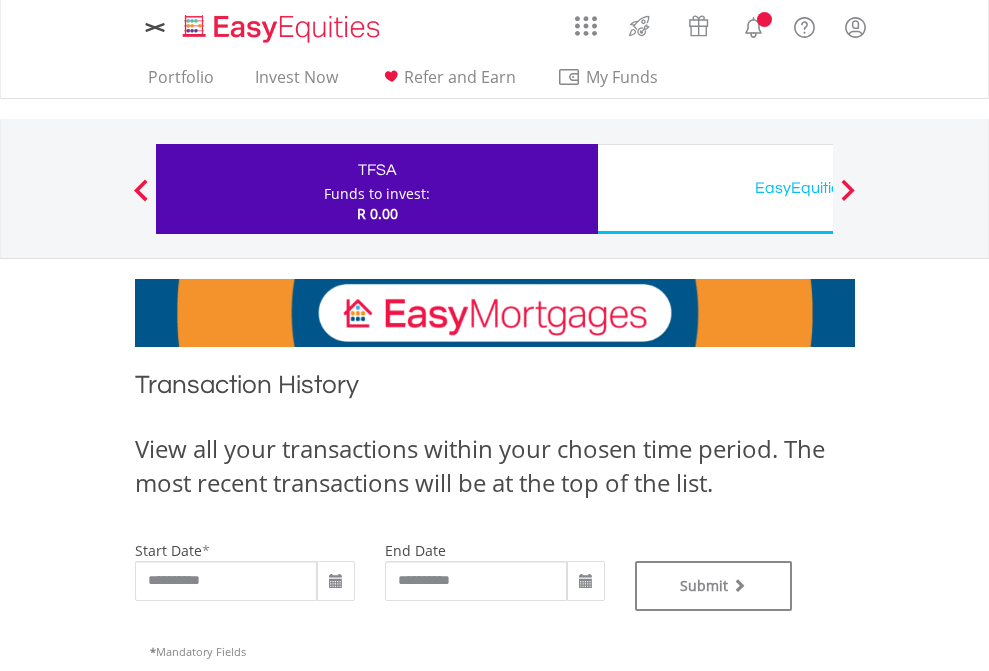 scroll, scrollTop: 0, scrollLeft: 0, axis: both 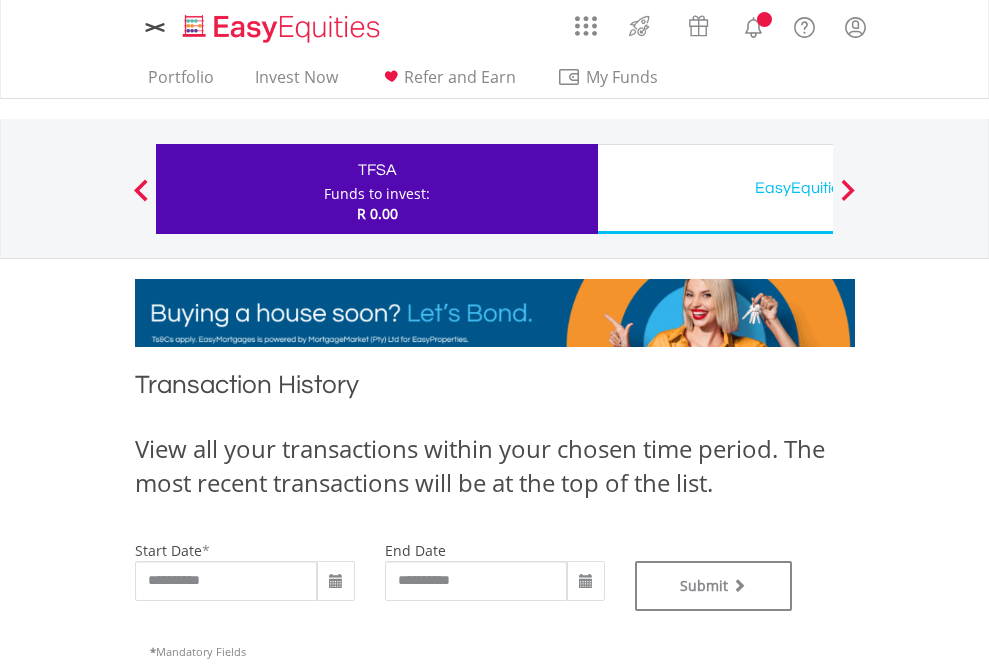 click on "EasyEquities USD" at bounding box center [818, 188] 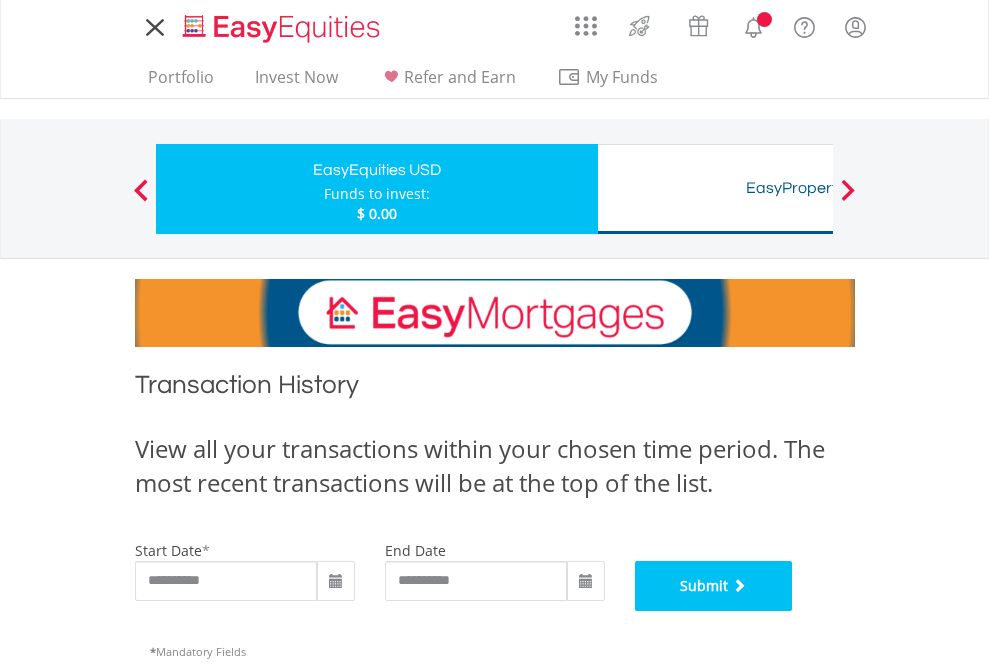 click on "Submit" at bounding box center (714, 586) 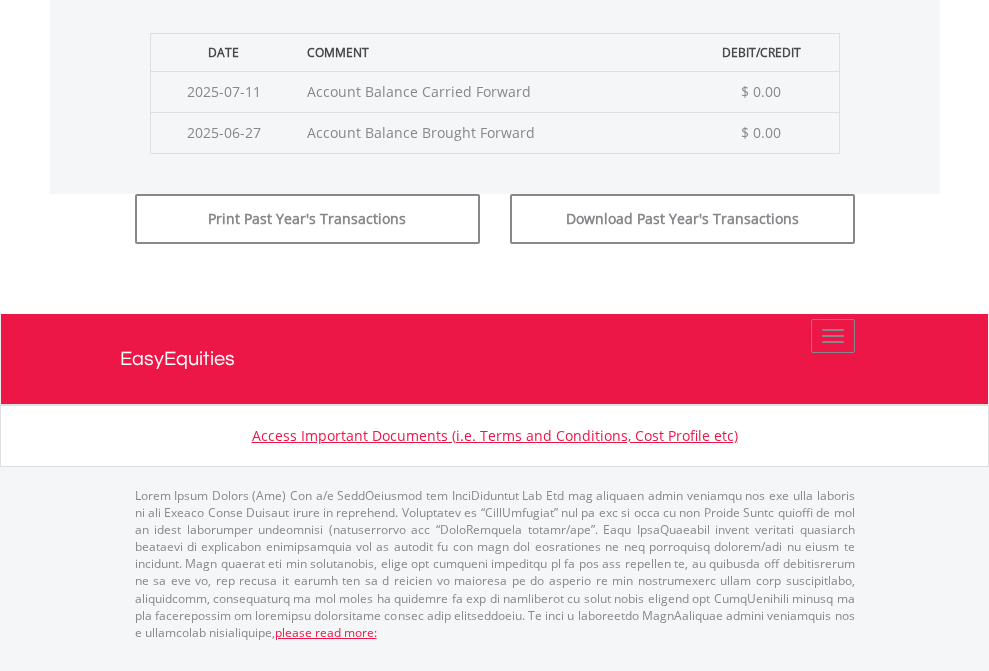scroll, scrollTop: 811, scrollLeft: 0, axis: vertical 